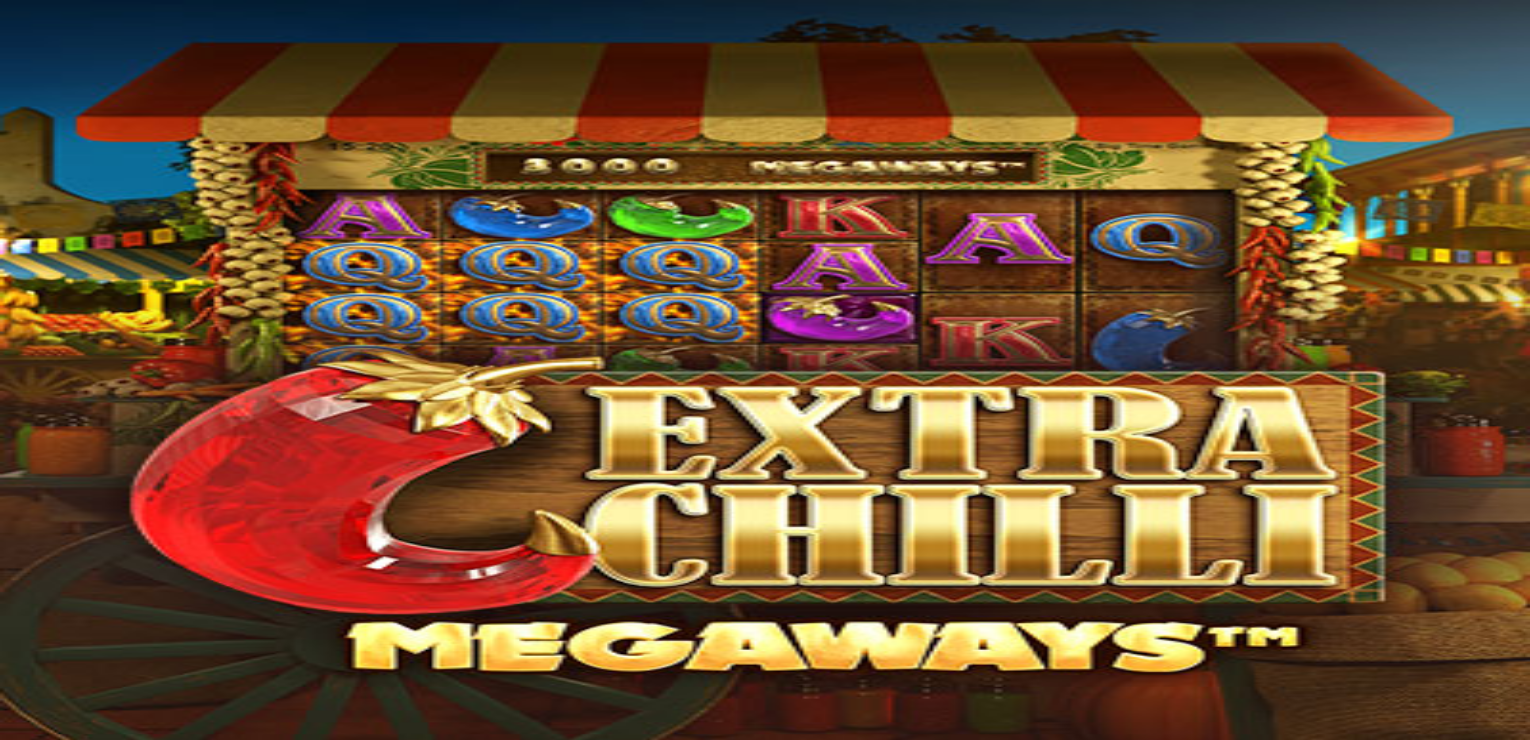 scroll, scrollTop: 0, scrollLeft: 0, axis: both 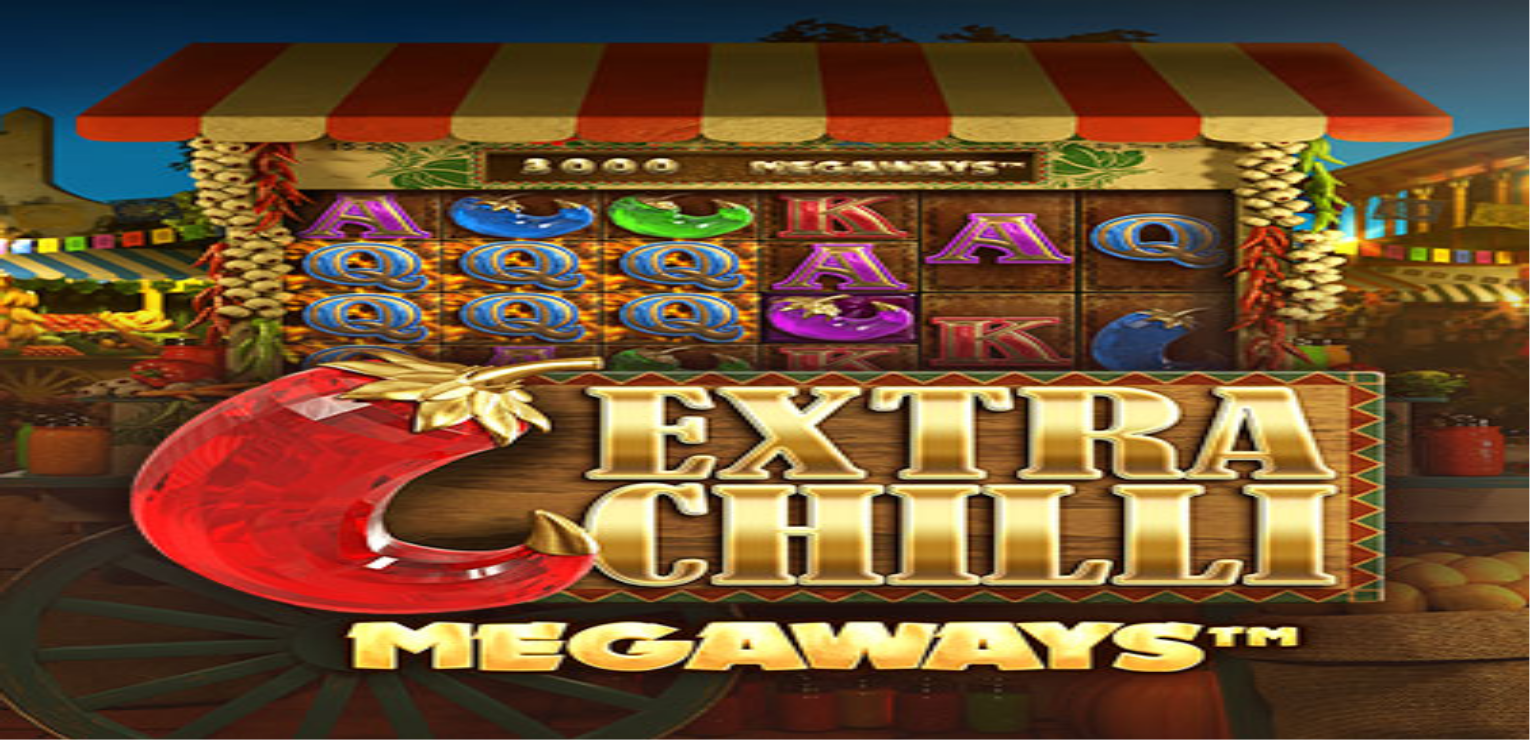 click on "Talletus € 0.00" at bounding box center (57, 72) 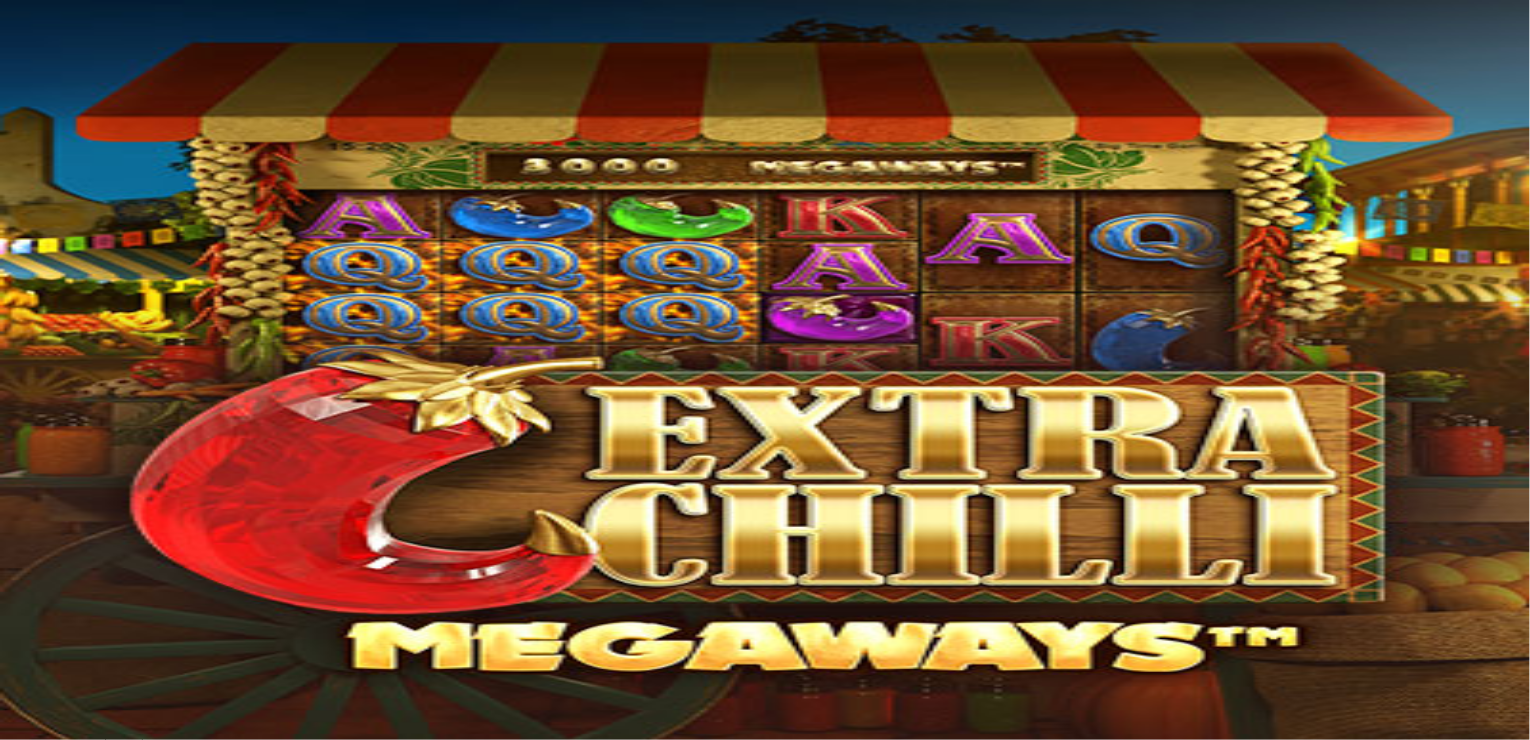 click on "***" at bounding box center [79, 791] 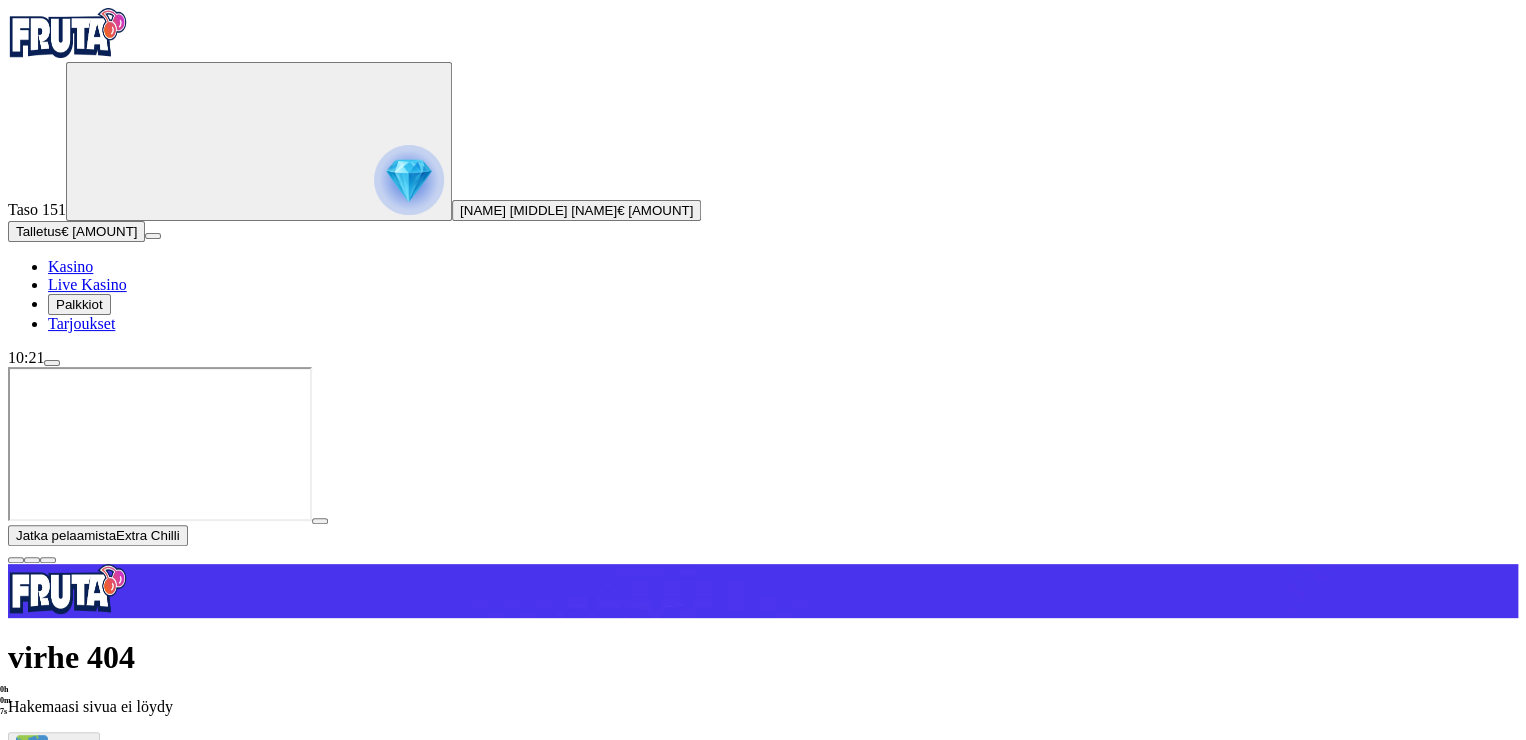 click at bounding box center [320, 521] 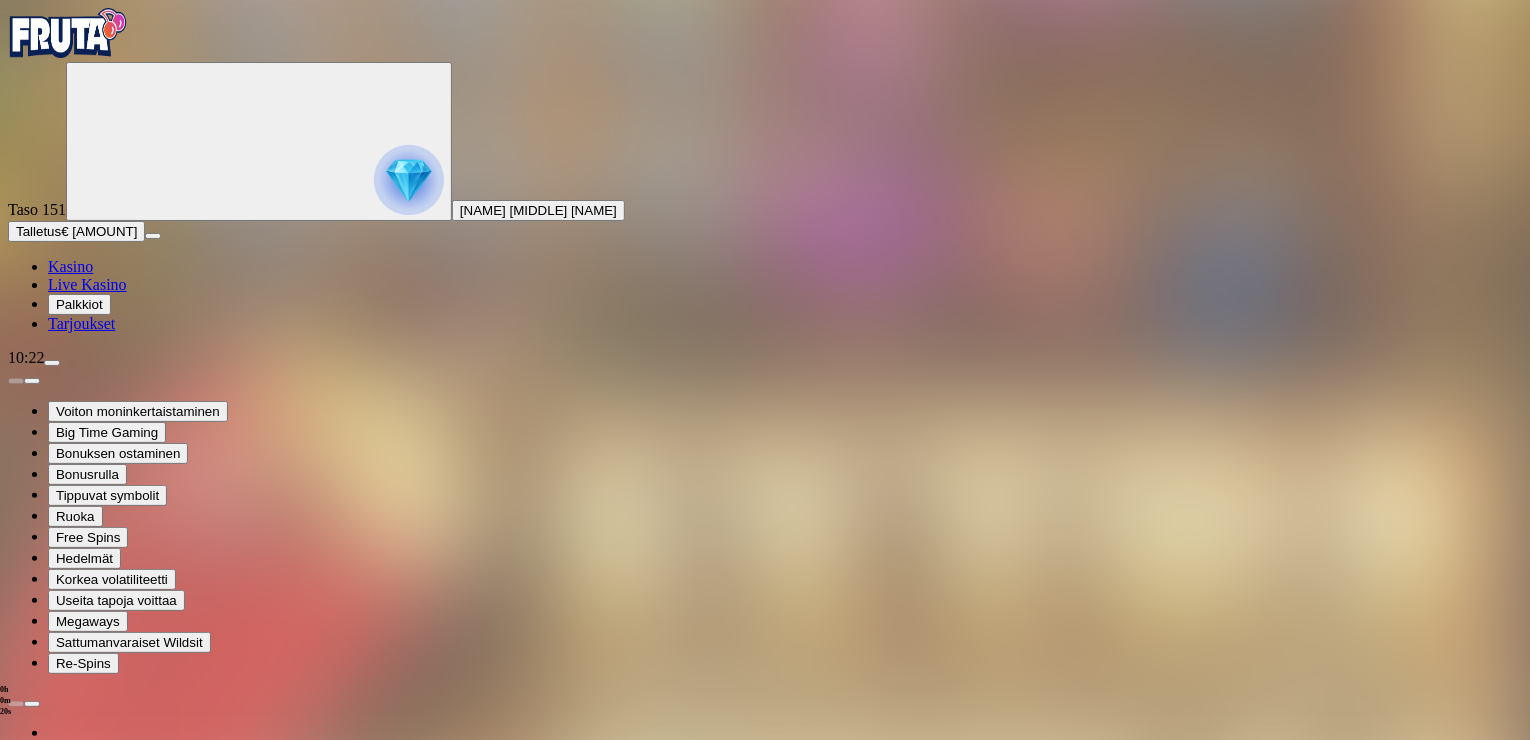 click at bounding box center (48, 1473) 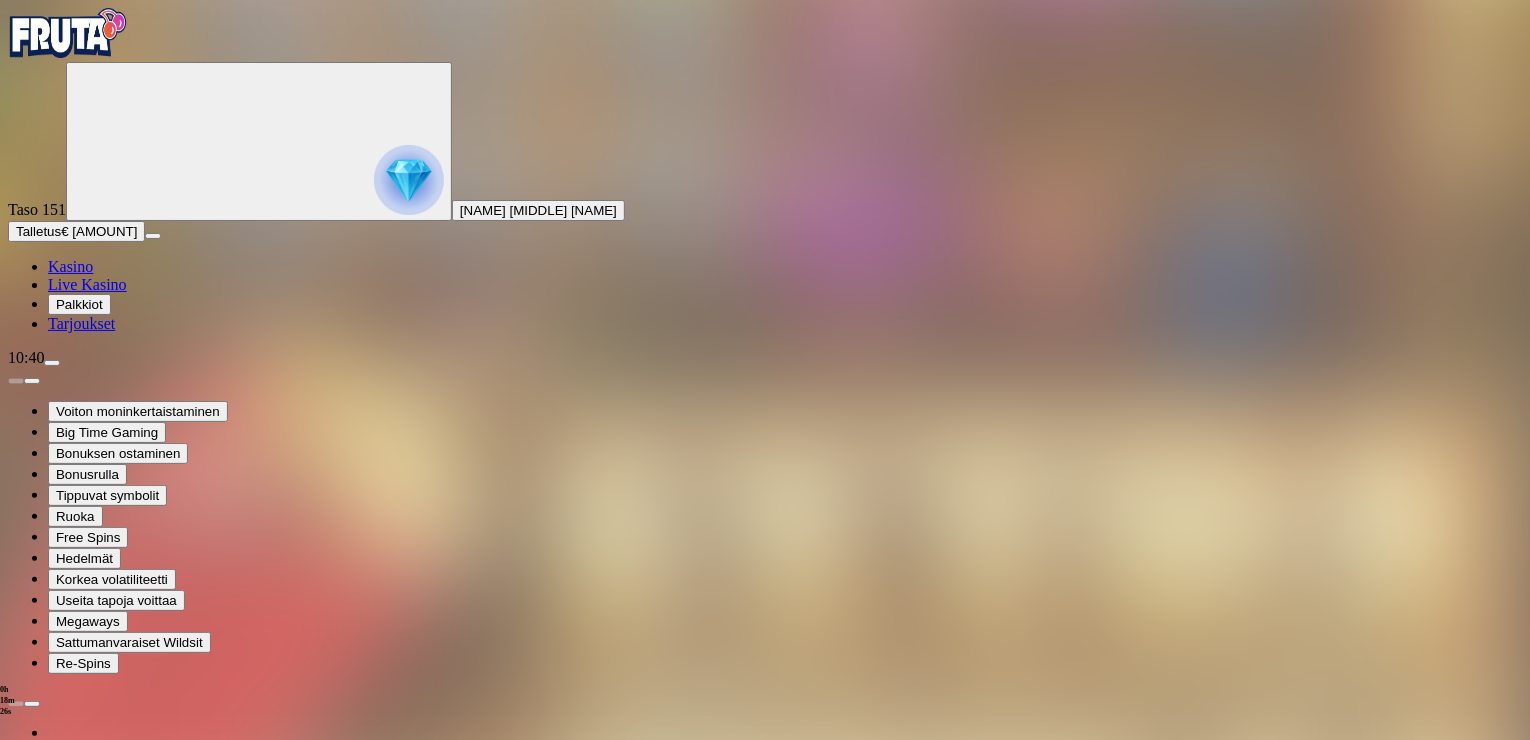 click on "Kasino" at bounding box center (70, 266) 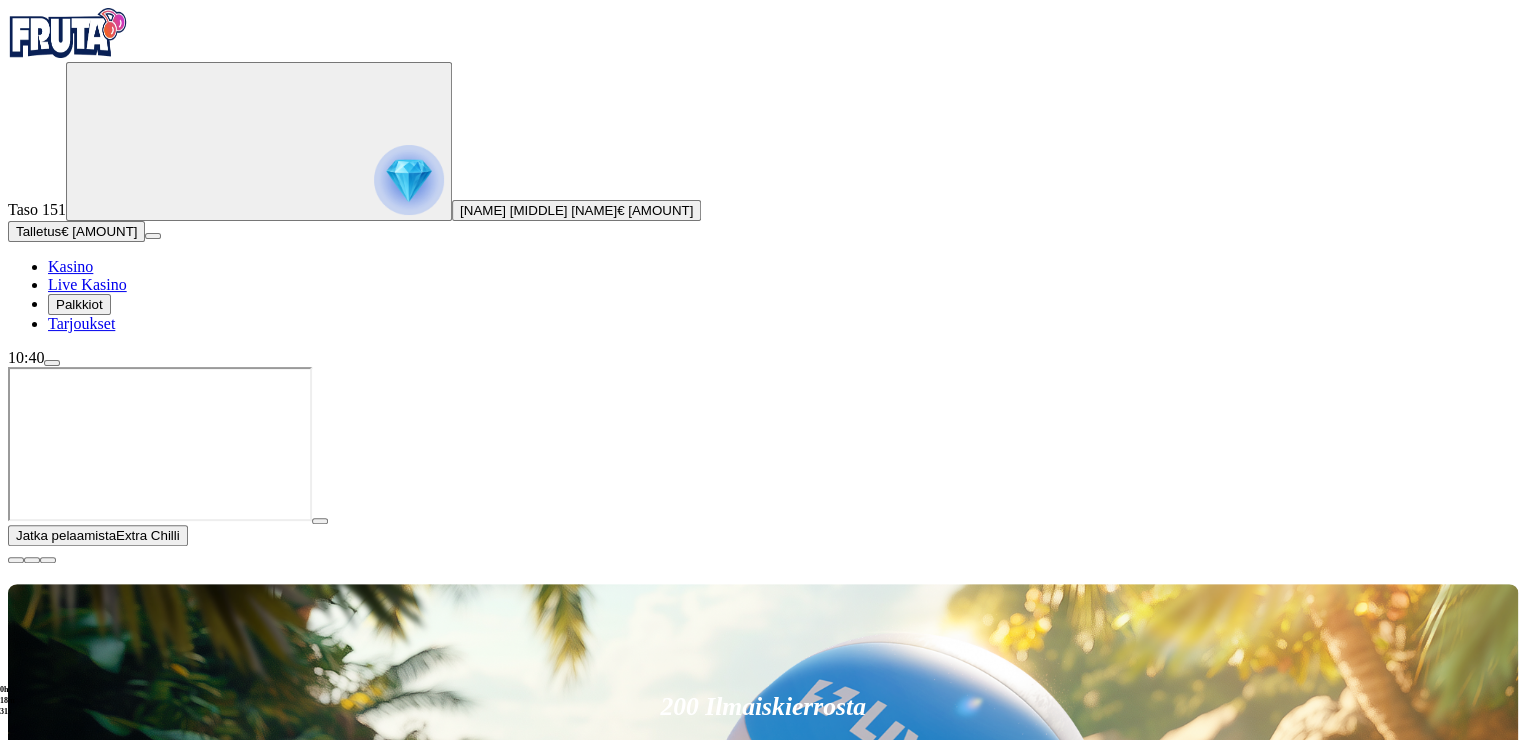 click on "Pelaa nyt" at bounding box center (77, 1681) 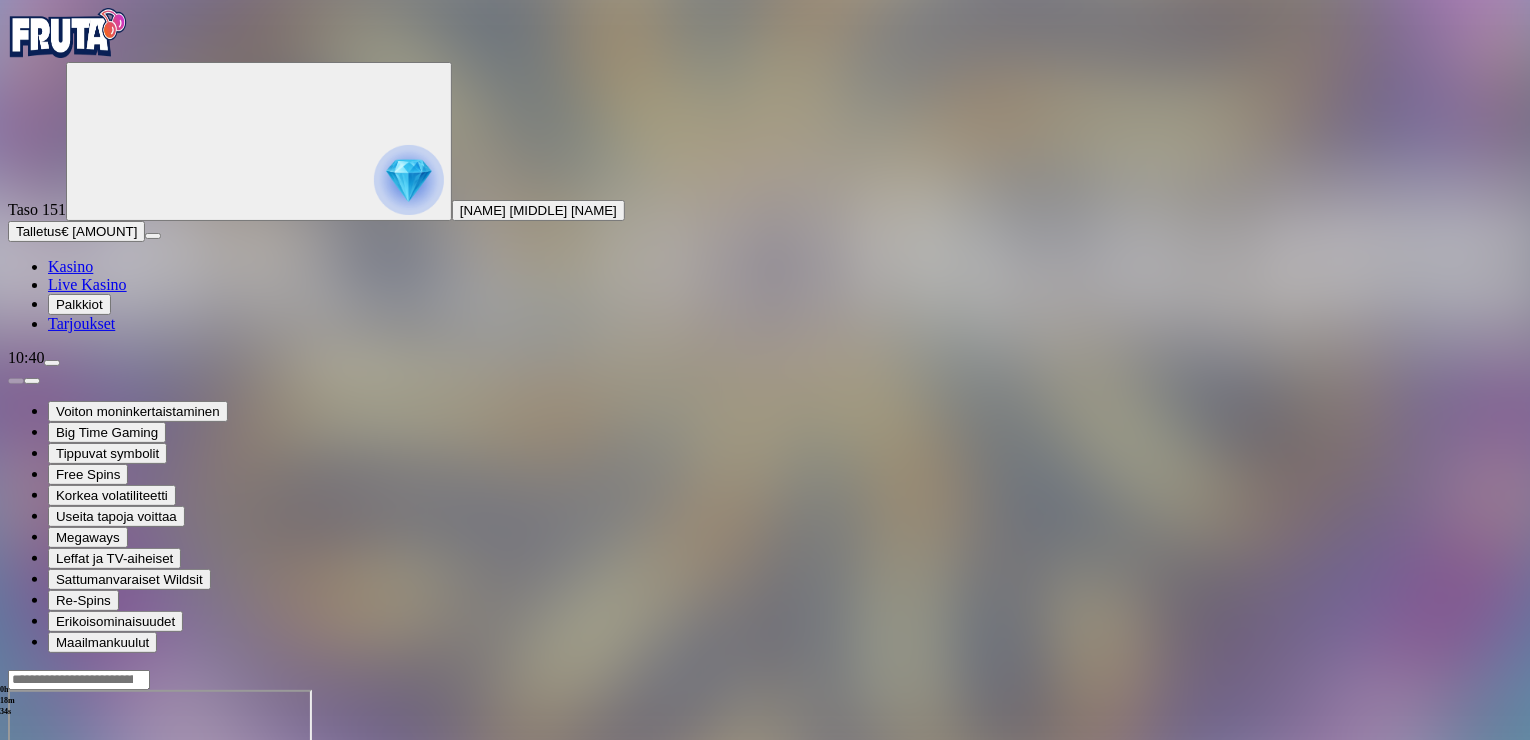 click at bounding box center [48, 862] 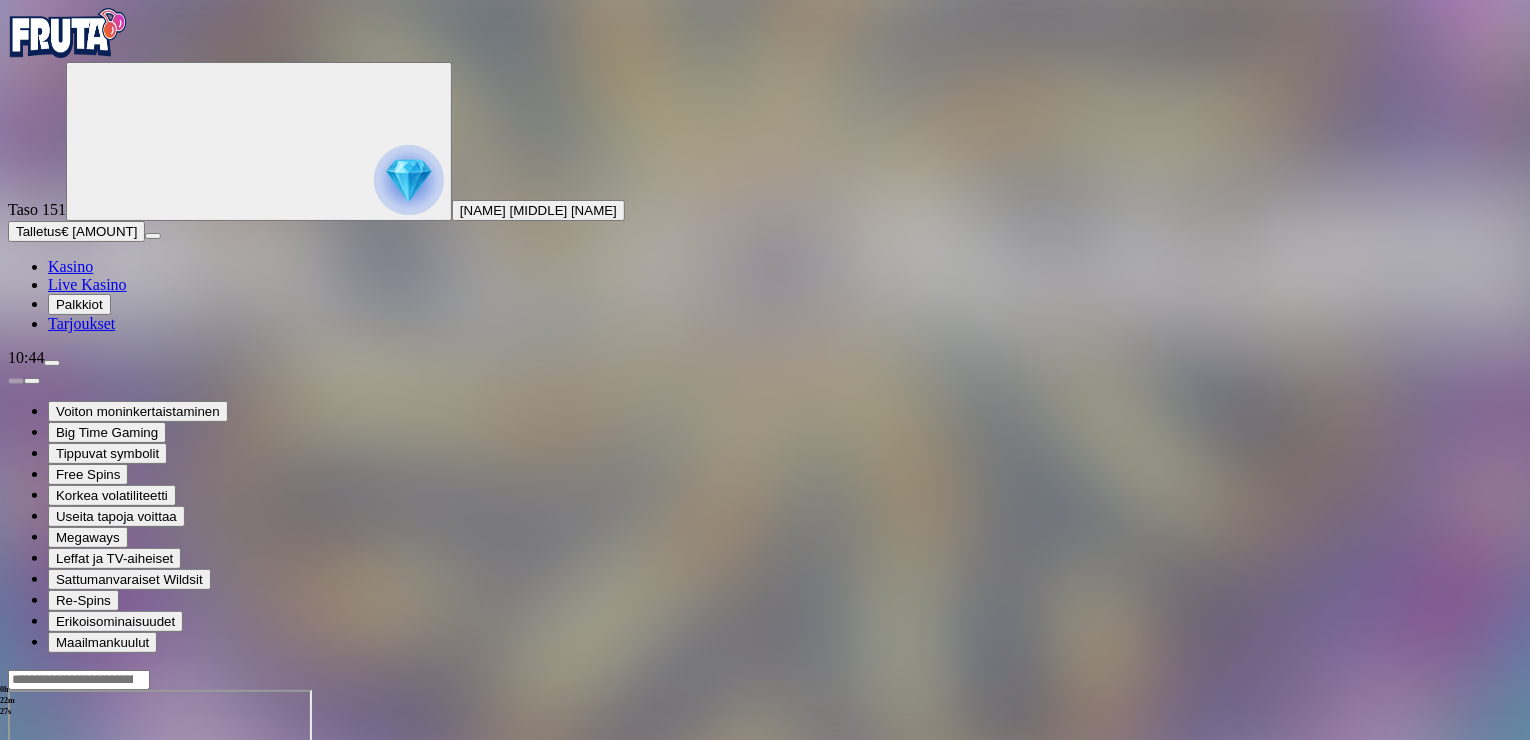click on "Talletus € [AMOUNT]" at bounding box center [76, 231] 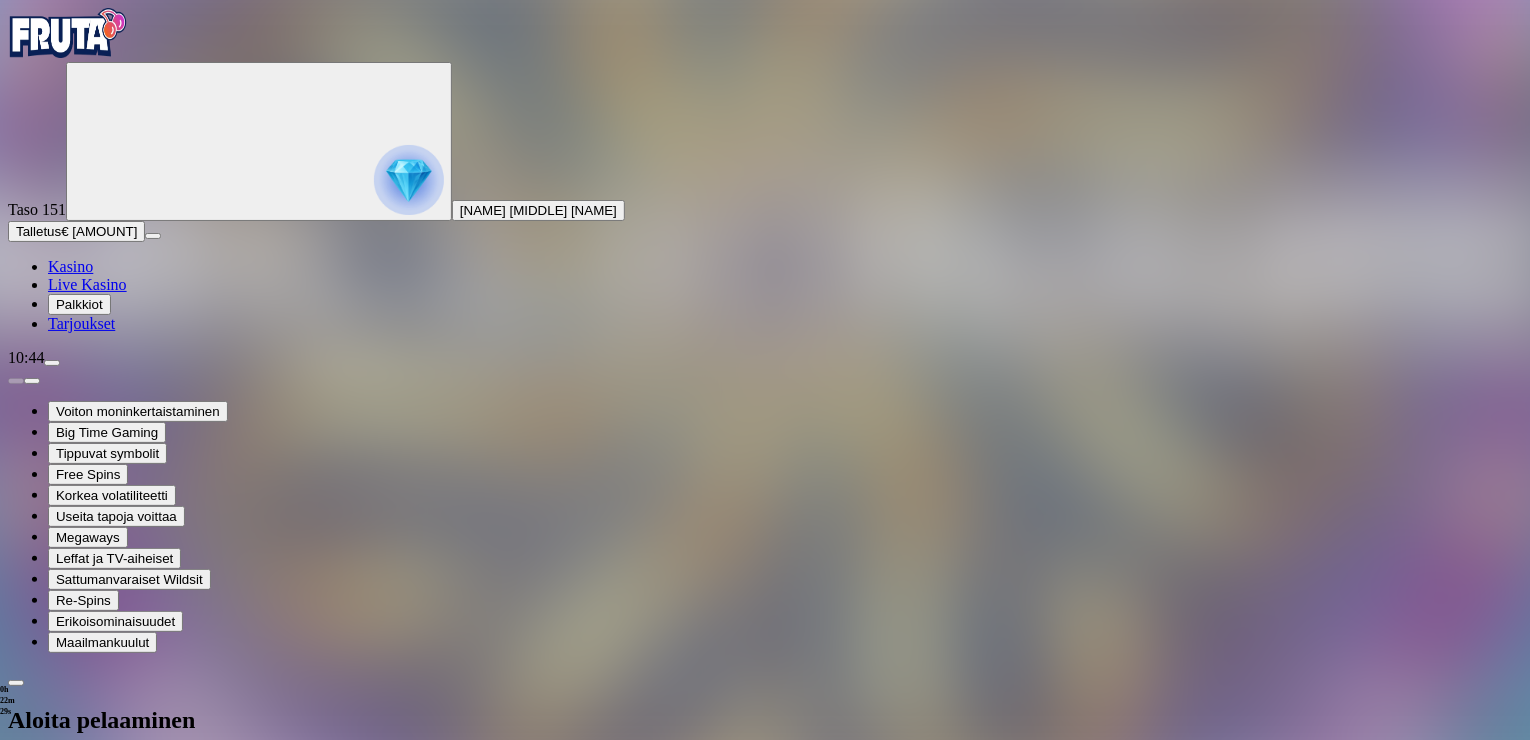 click on "***" at bounding box center [79, 2180] 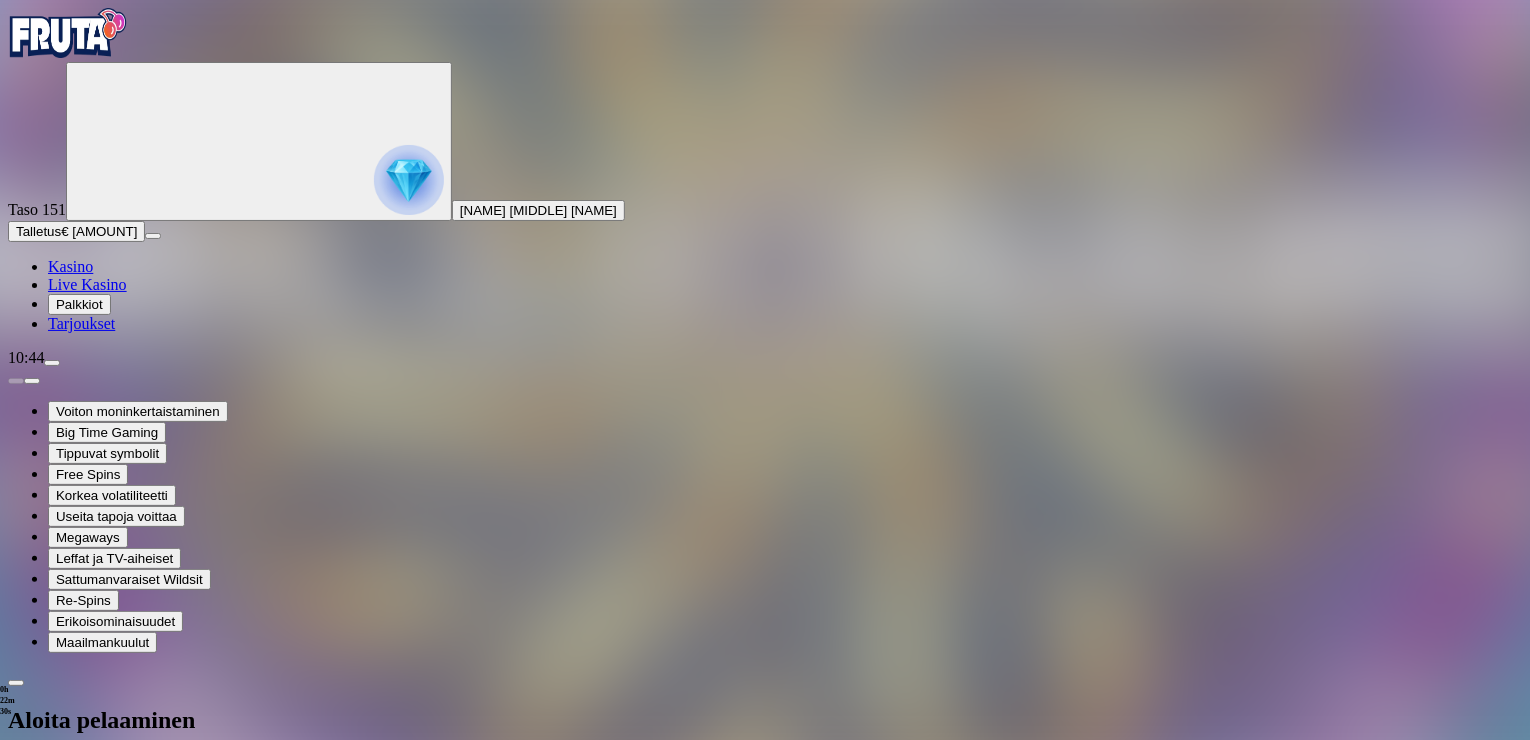 type on "*" 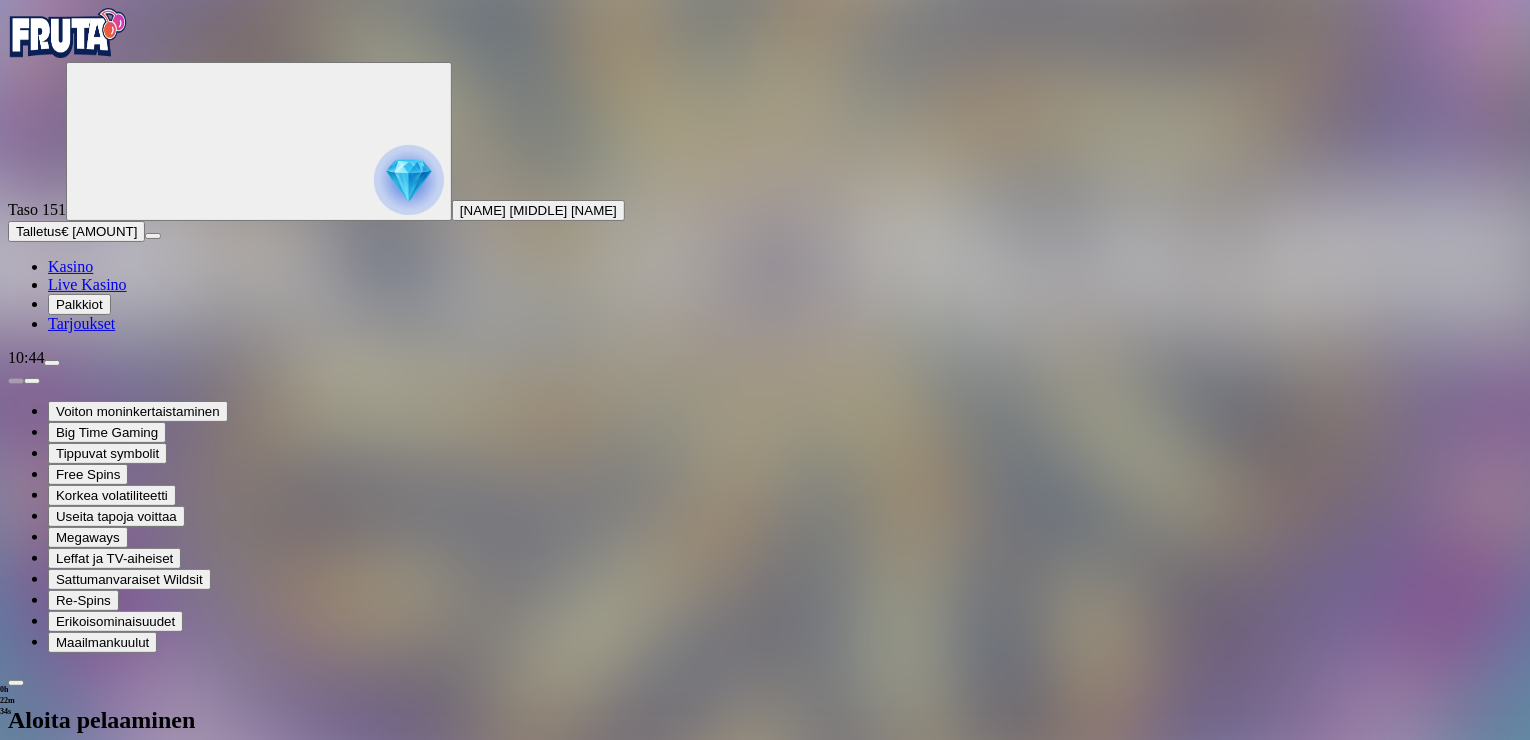 type on "***" 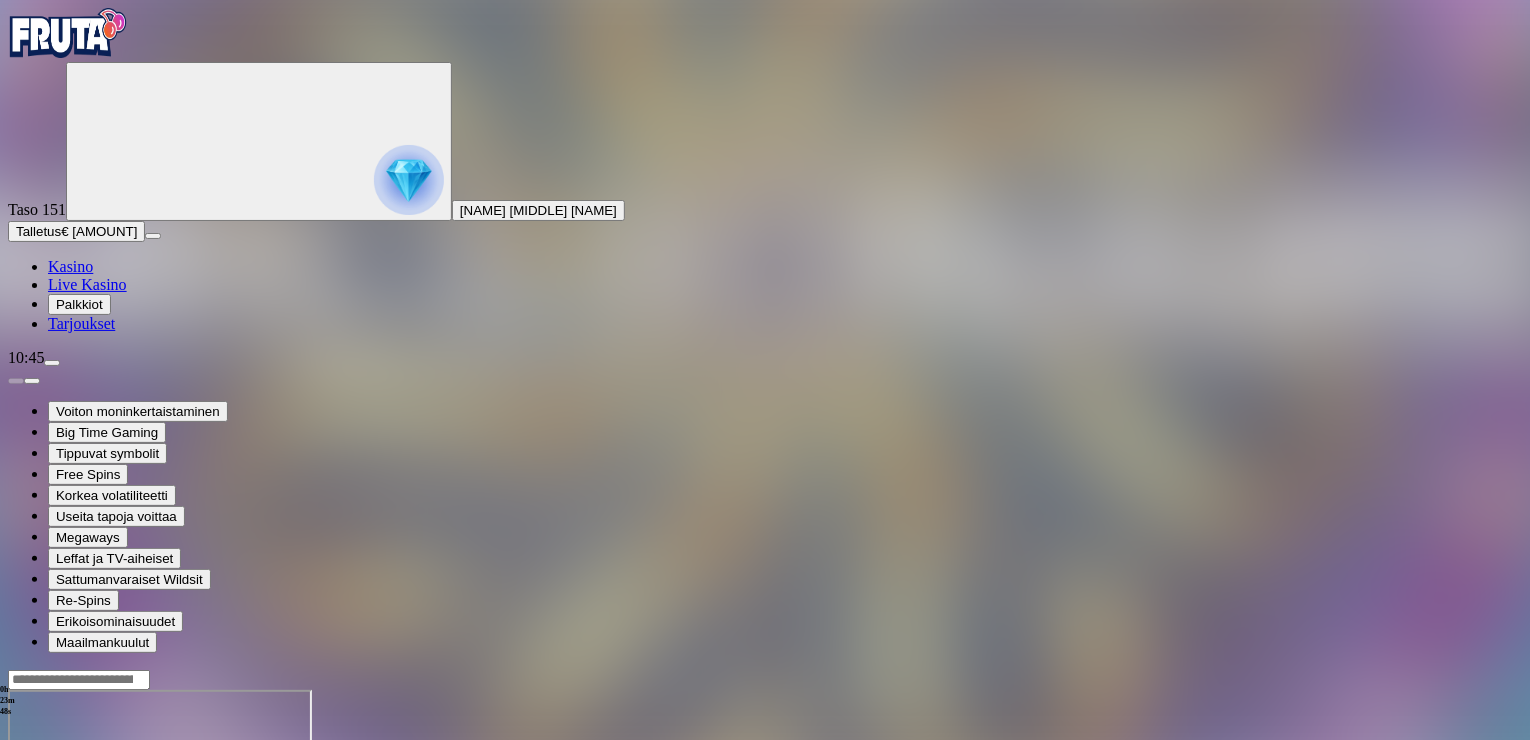 click at bounding box center [48, 862] 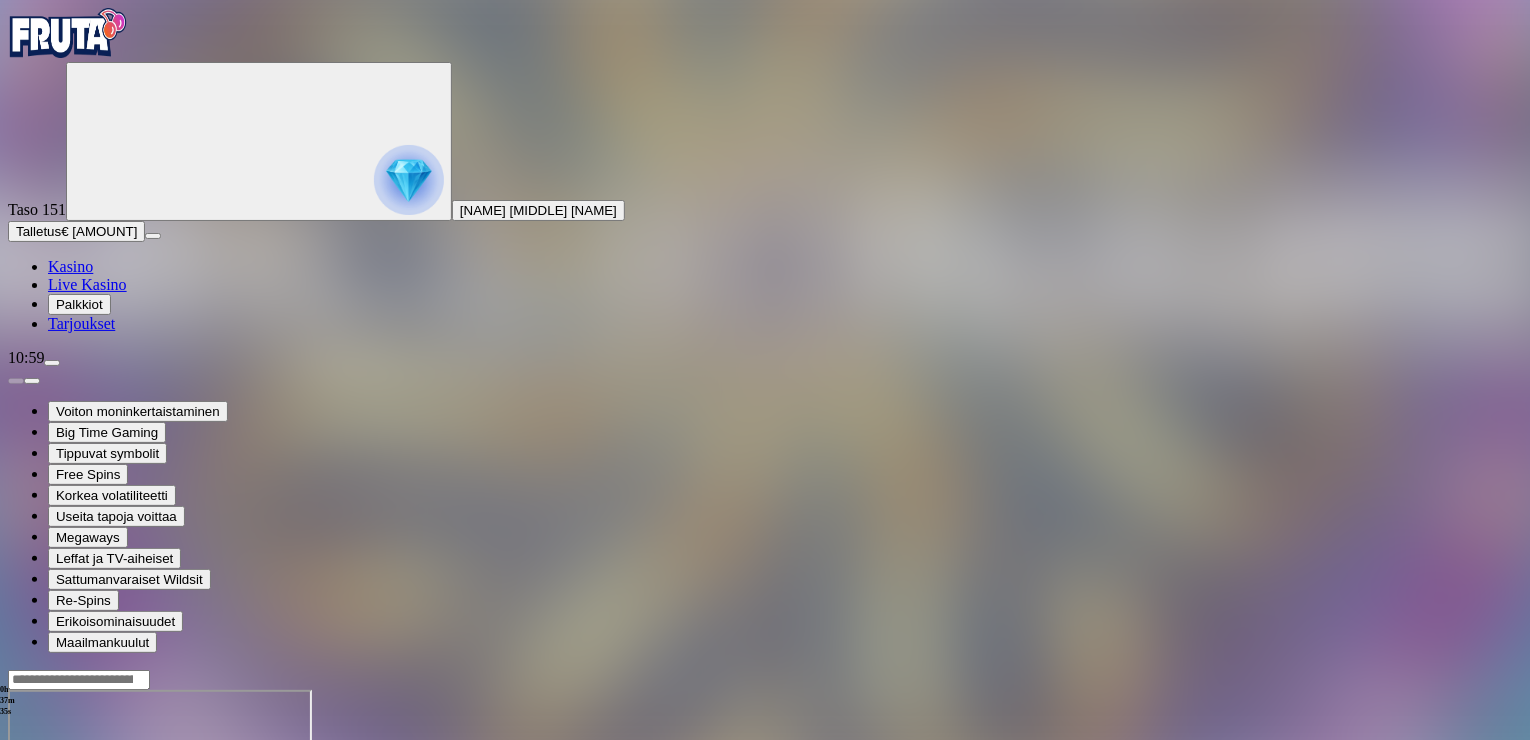 click on "Kasino" at bounding box center (70, 266) 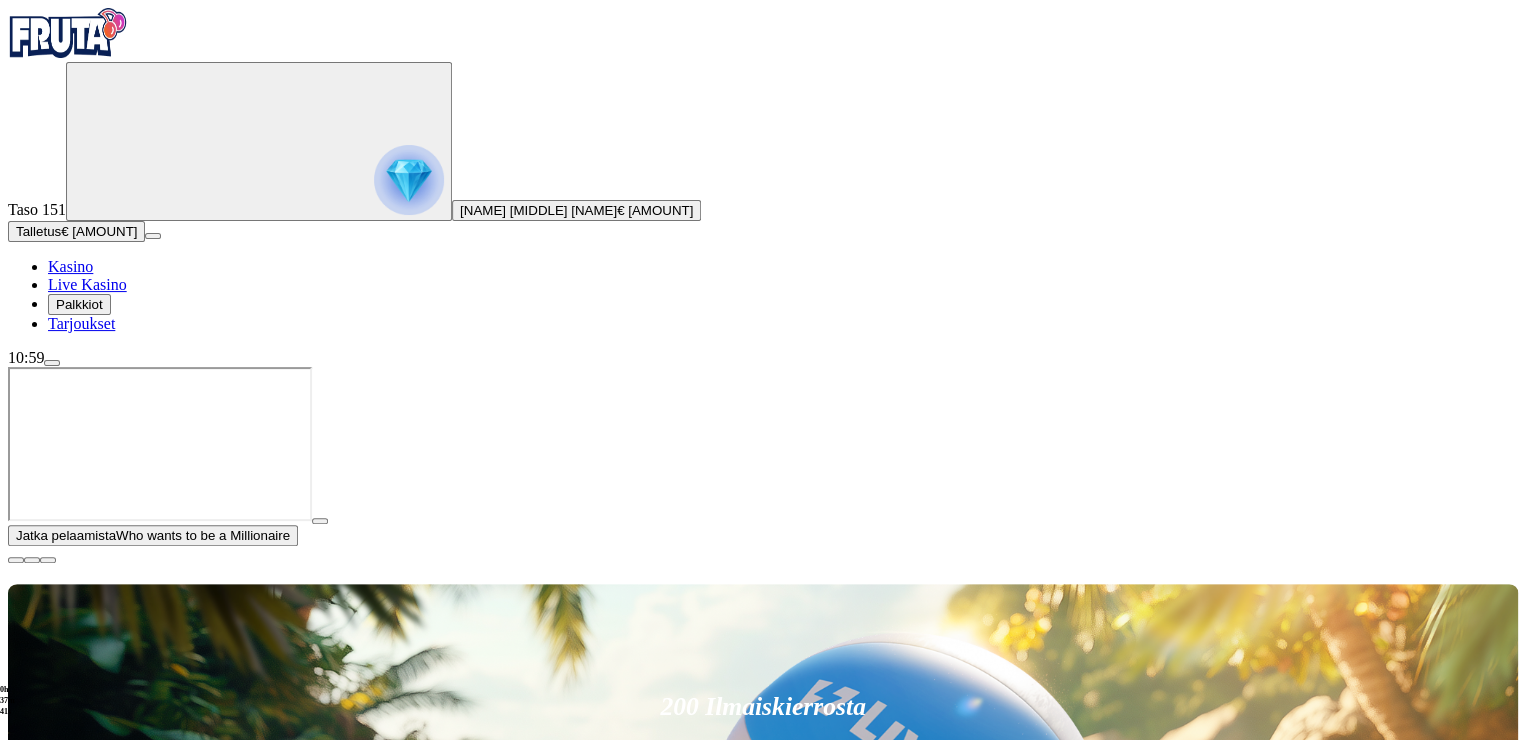 click on "Pelaa nyt" at bounding box center (77, 1490) 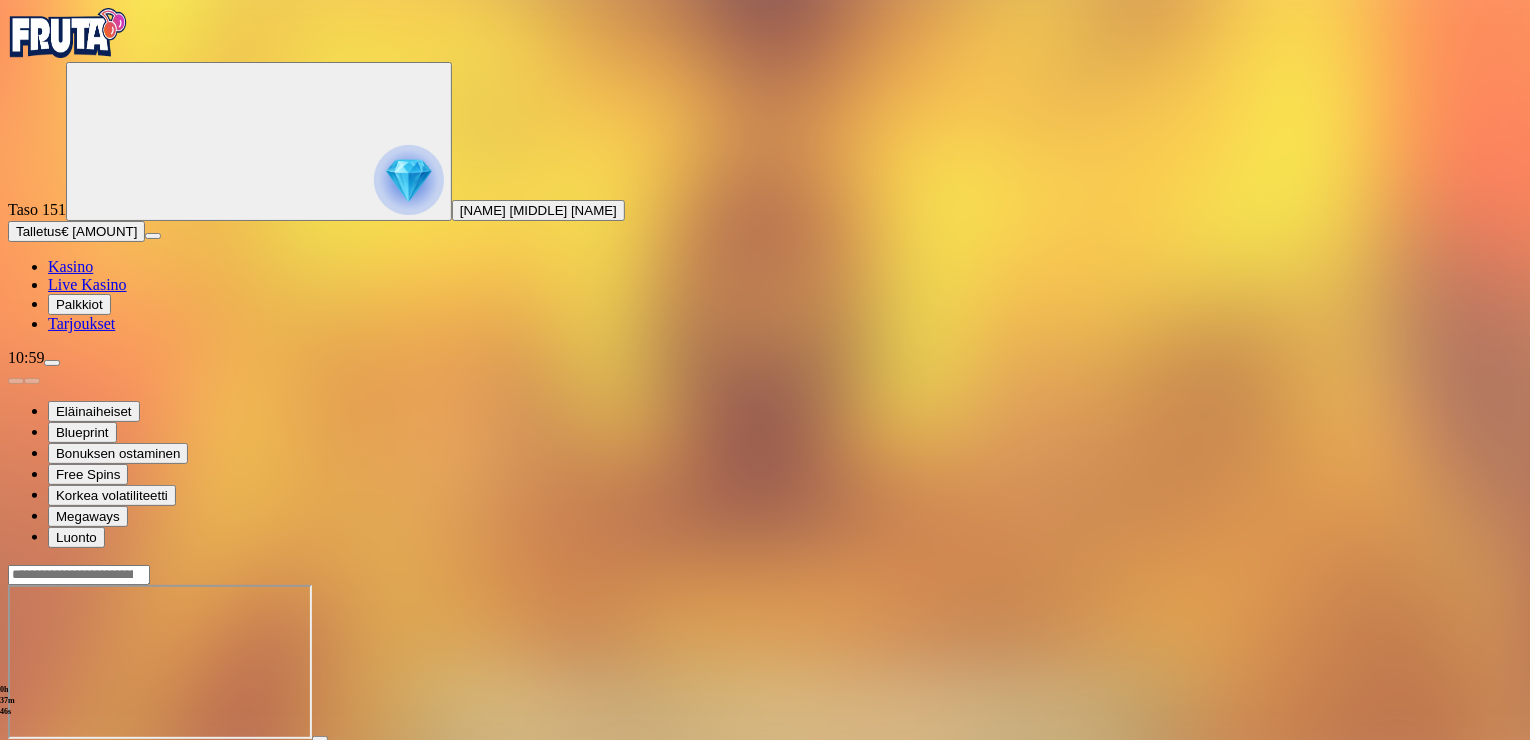 click at bounding box center (48, 757) 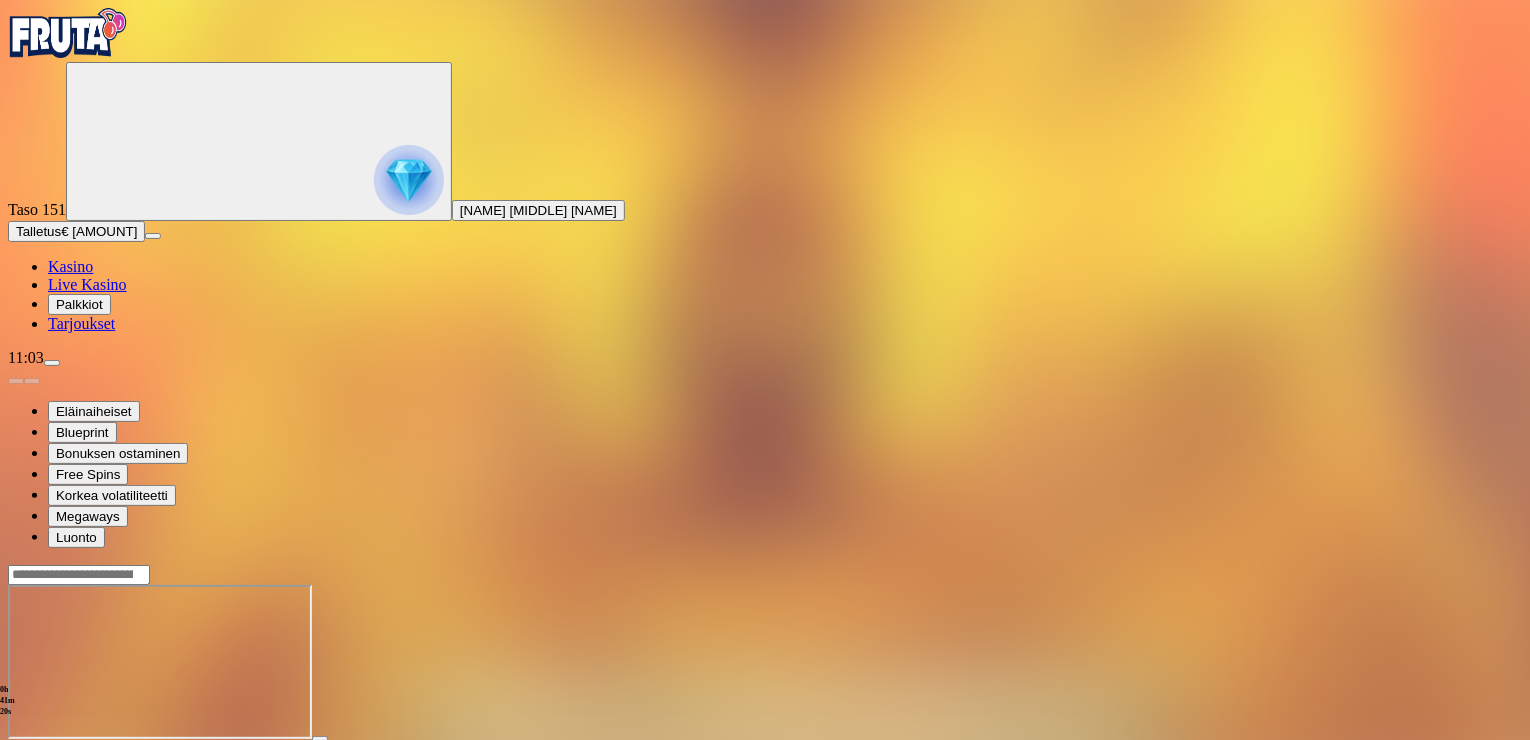 click on "Kasino" at bounding box center [70, 266] 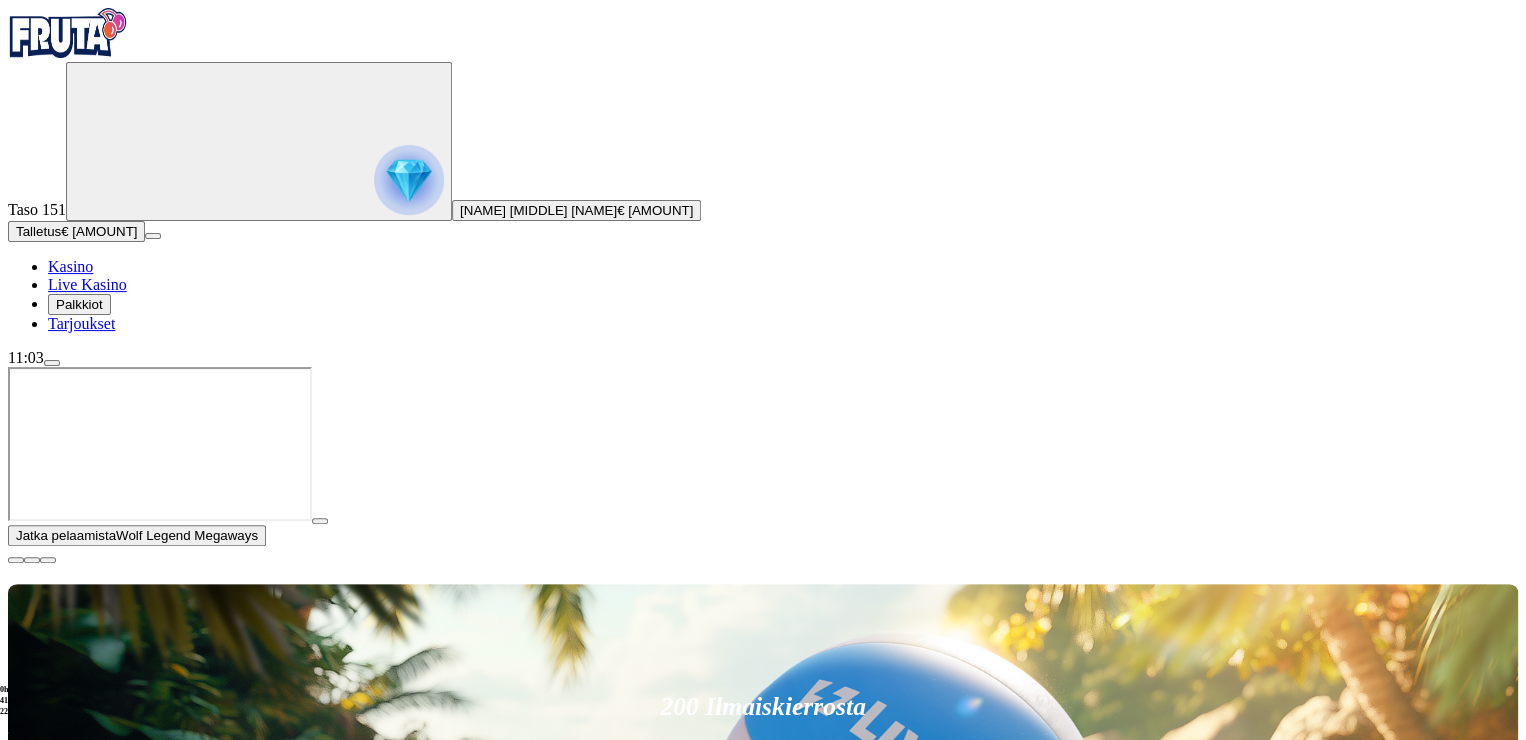 click on "Kasino" at bounding box center [70, 266] 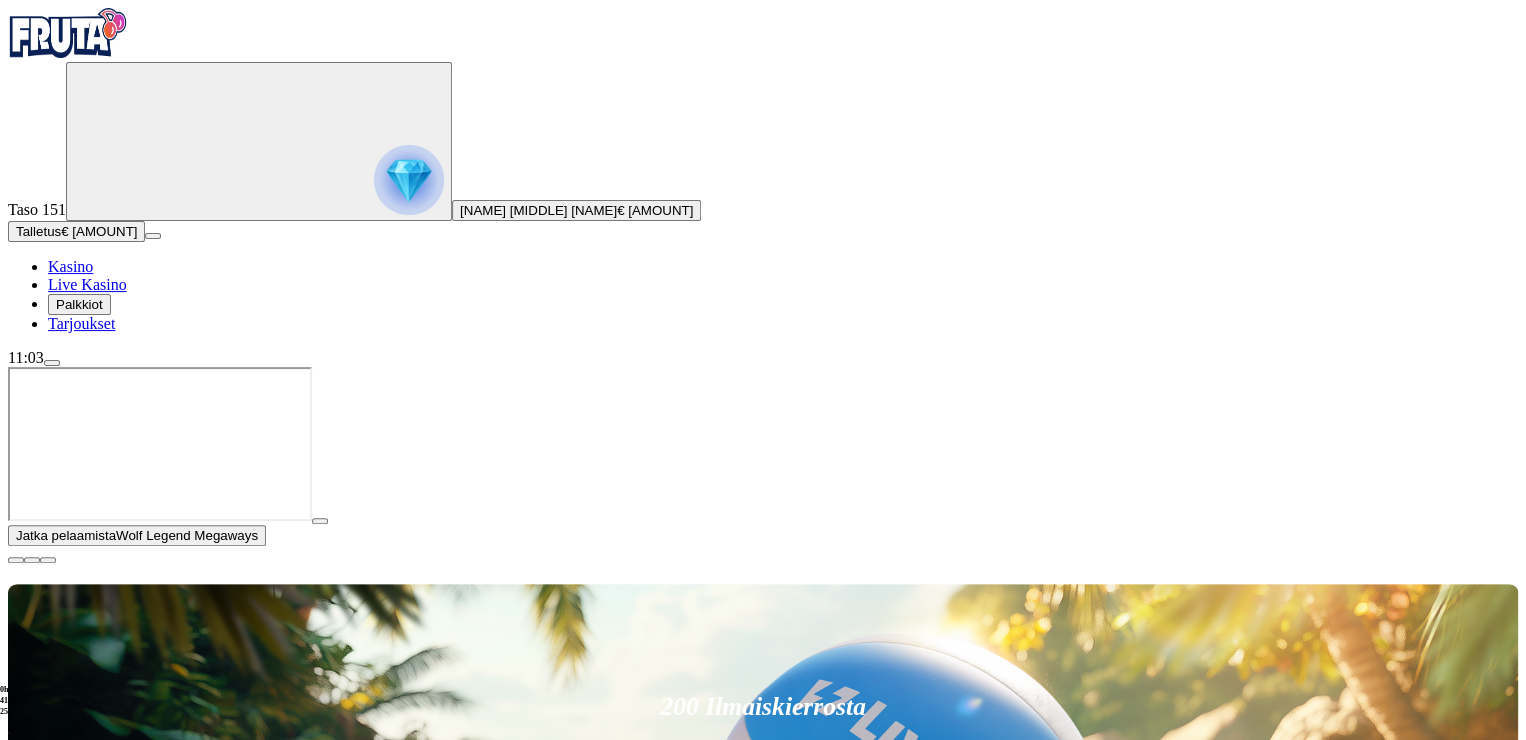 click on "Pelaa nyt" at bounding box center (77, 1586) 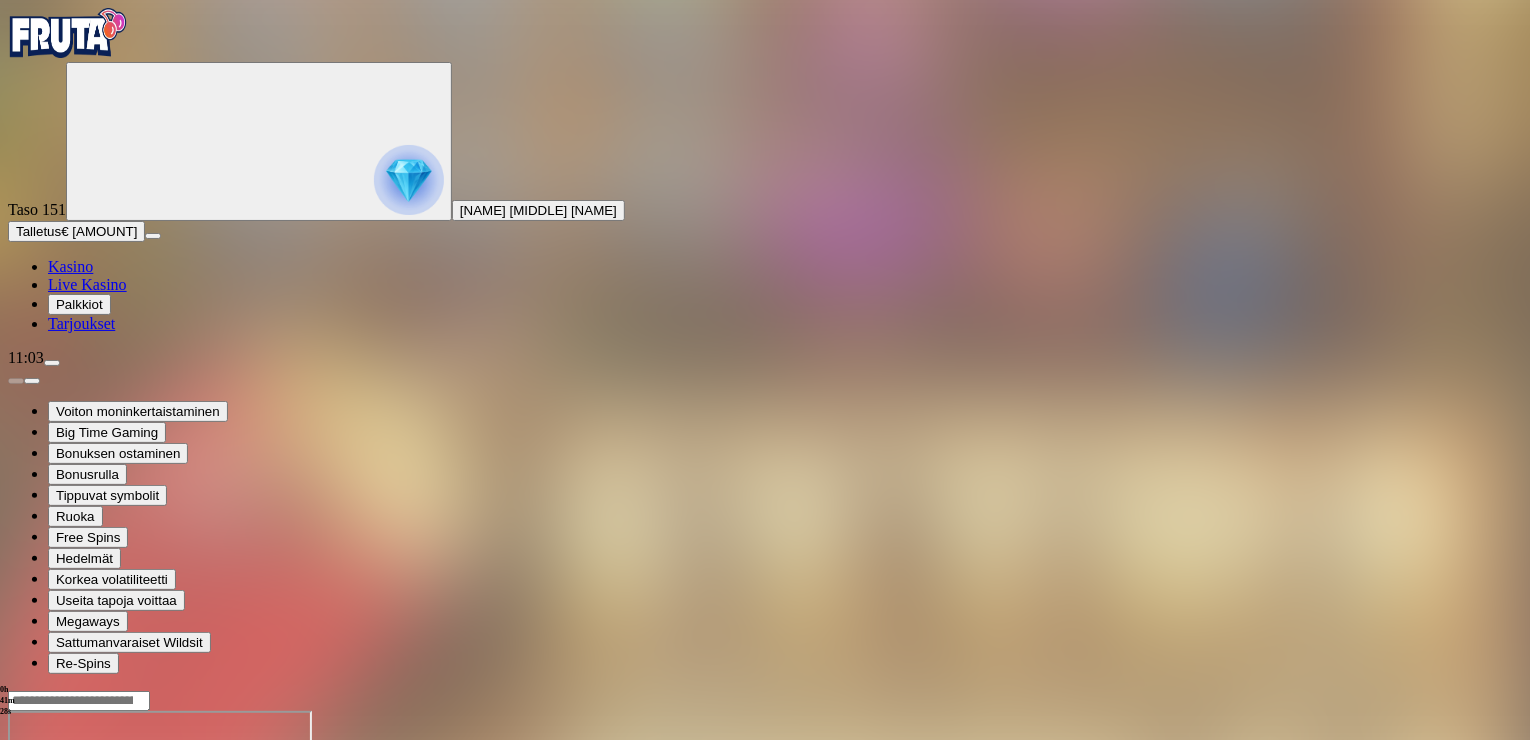 click at bounding box center [48, 883] 